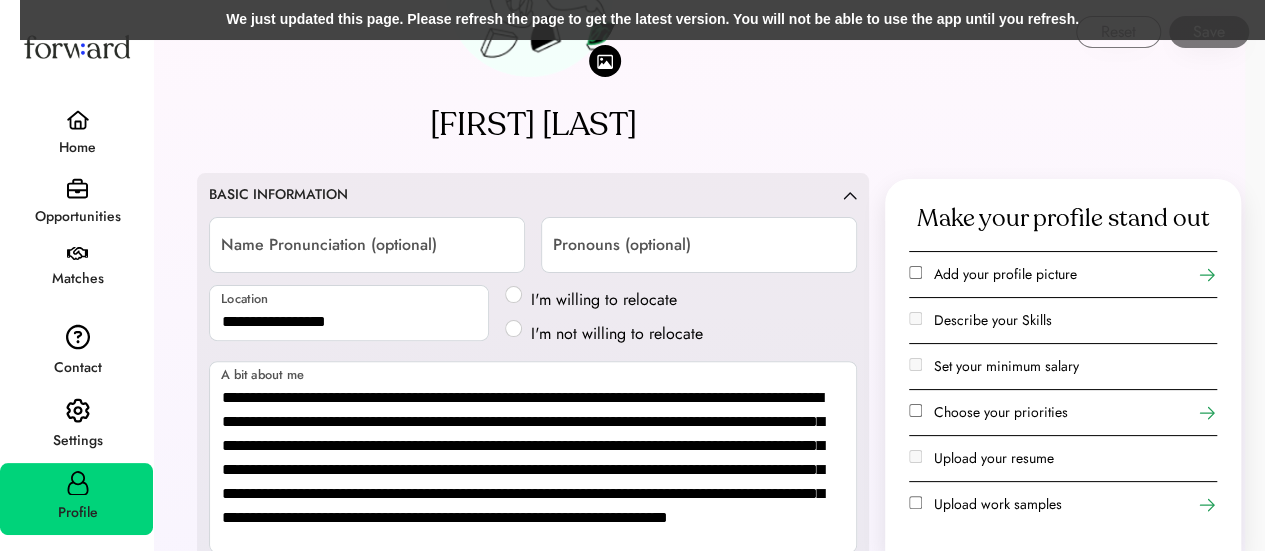 scroll, scrollTop: 140, scrollLeft: 0, axis: vertical 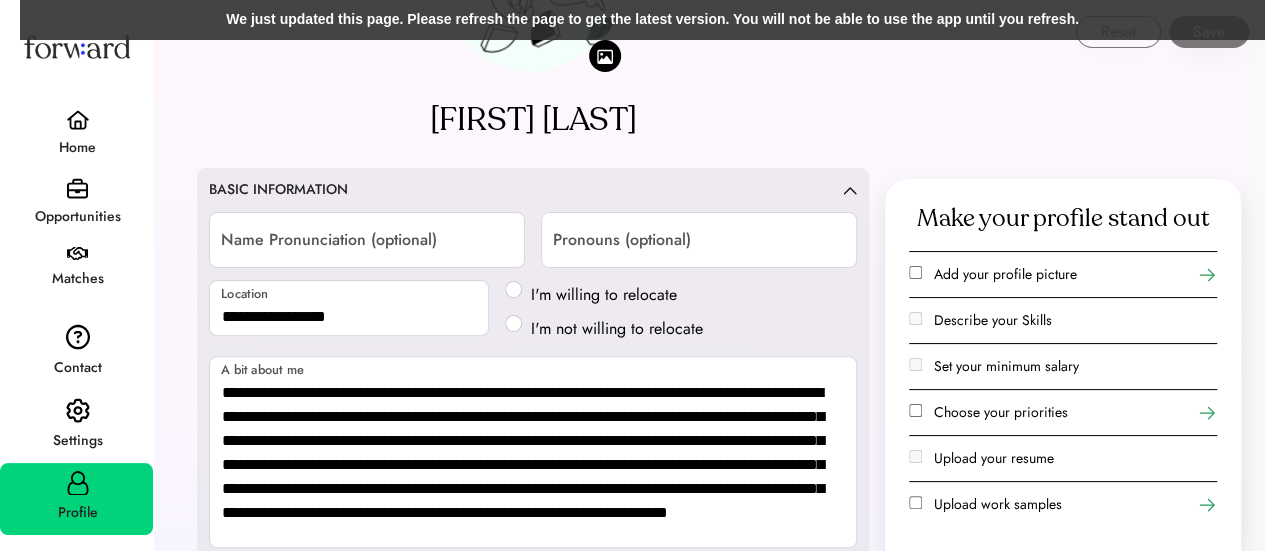 click on "We just updated this page.  Please refresh the page to get the latest version. You will not be able to use the app until you refresh." at bounding box center (652, 20) 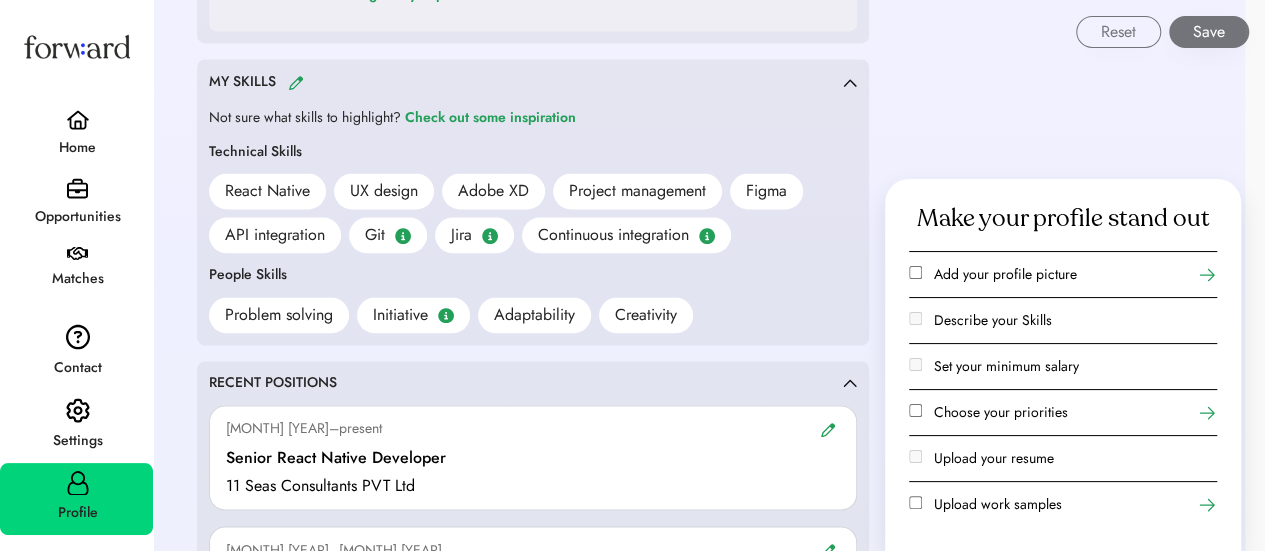 scroll, scrollTop: 1460, scrollLeft: 0, axis: vertical 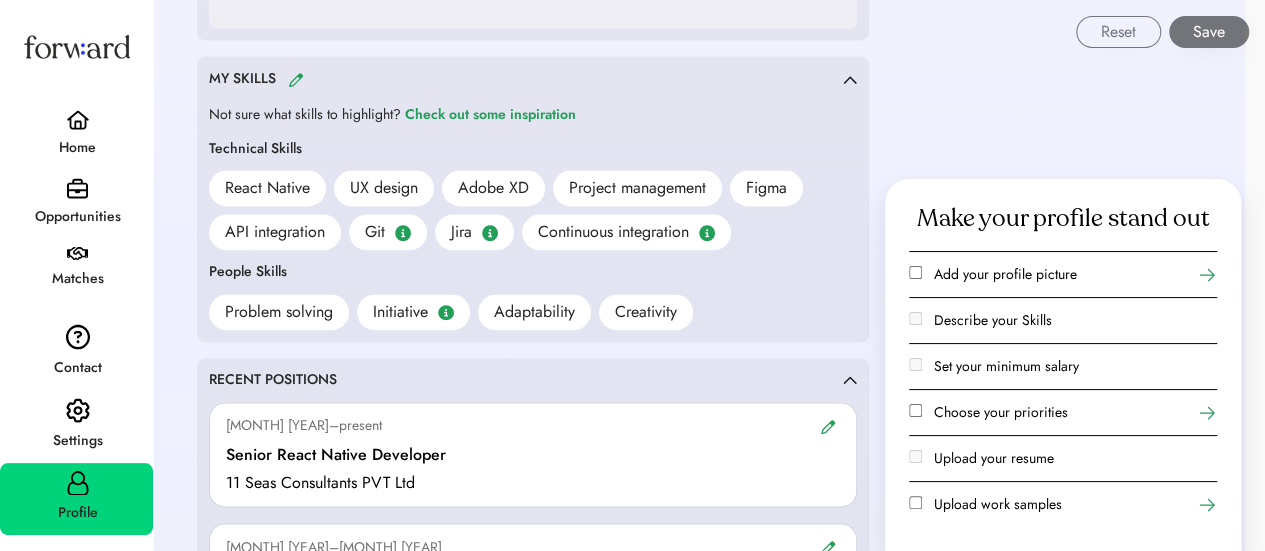 click on "MY SKILLS" at bounding box center (526, 79) 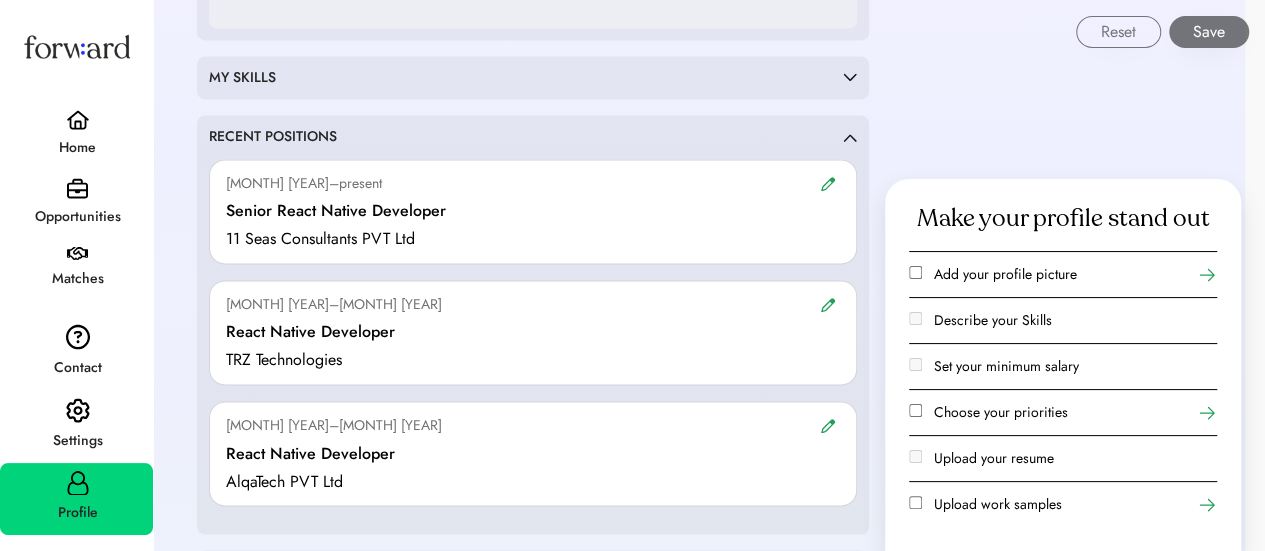 click on "MY SKILLS" at bounding box center (526, 78) 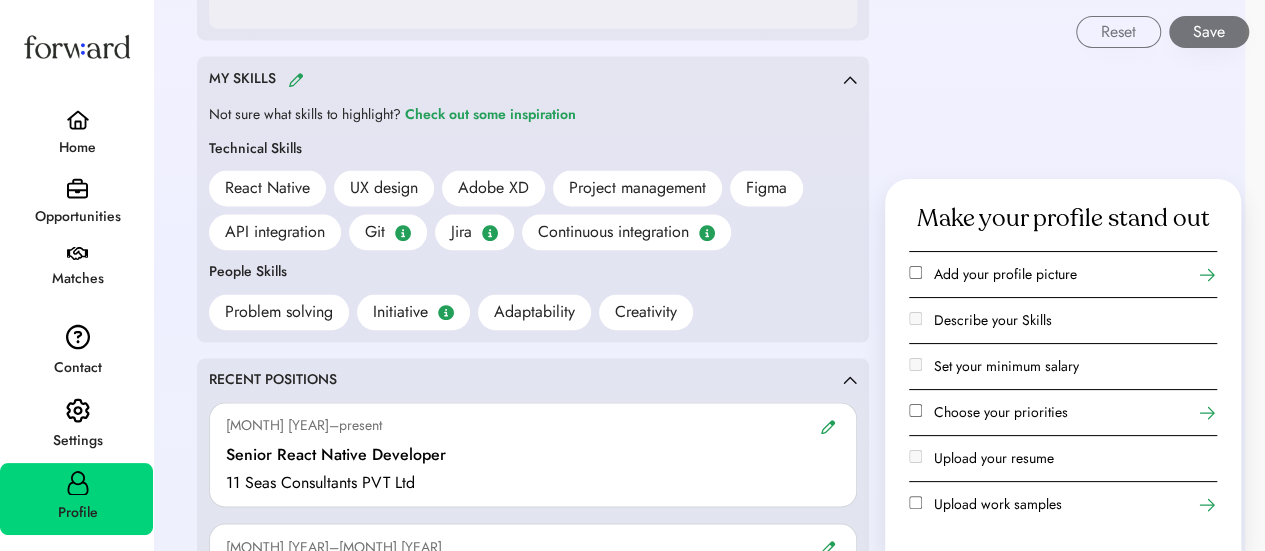 click at bounding box center (296, 79) 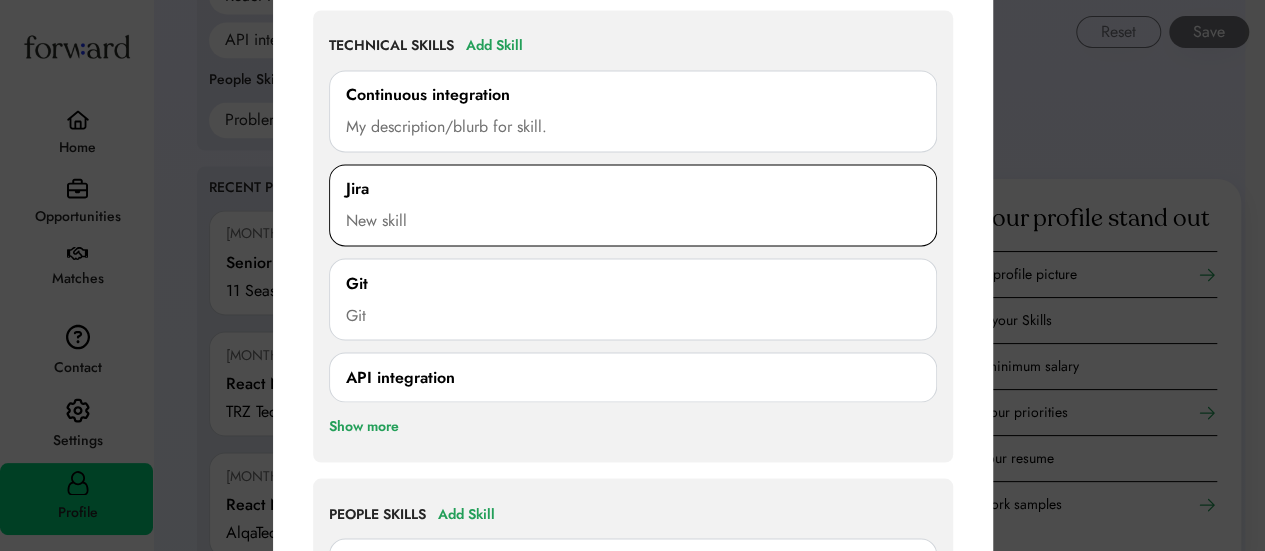 scroll, scrollTop: 1653, scrollLeft: 0, axis: vertical 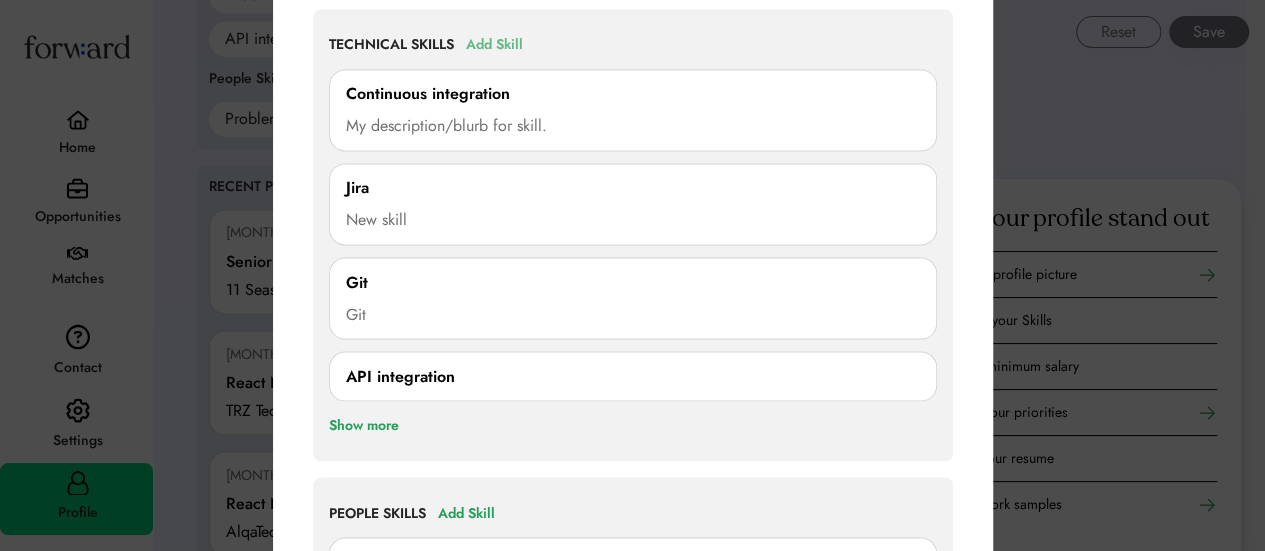 click on "Add Skill" at bounding box center [494, 45] 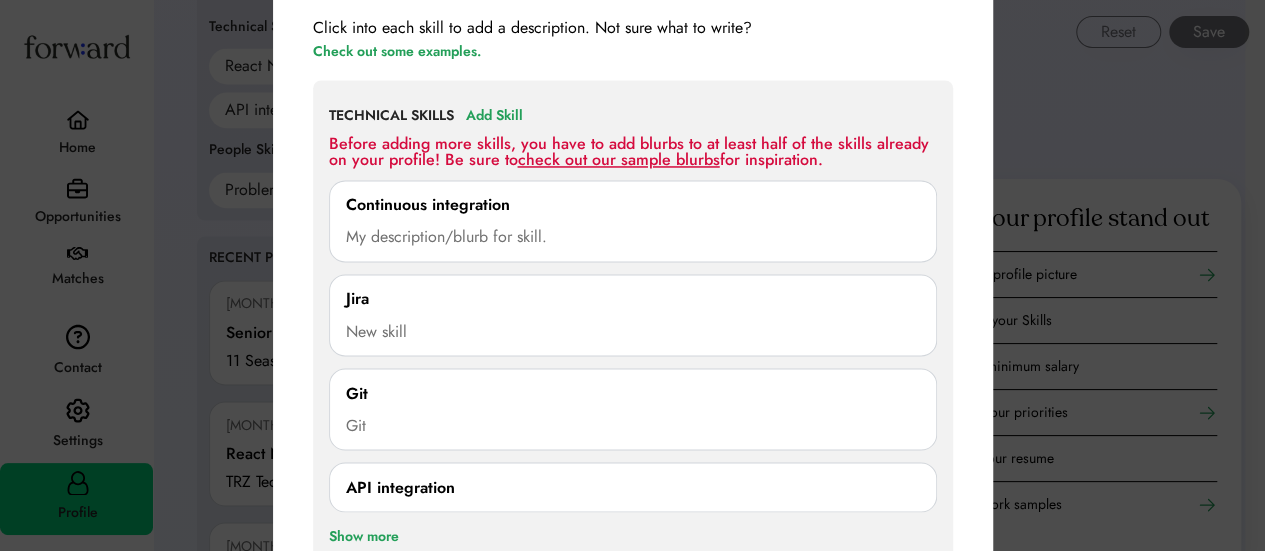scroll, scrollTop: 1583, scrollLeft: 0, axis: vertical 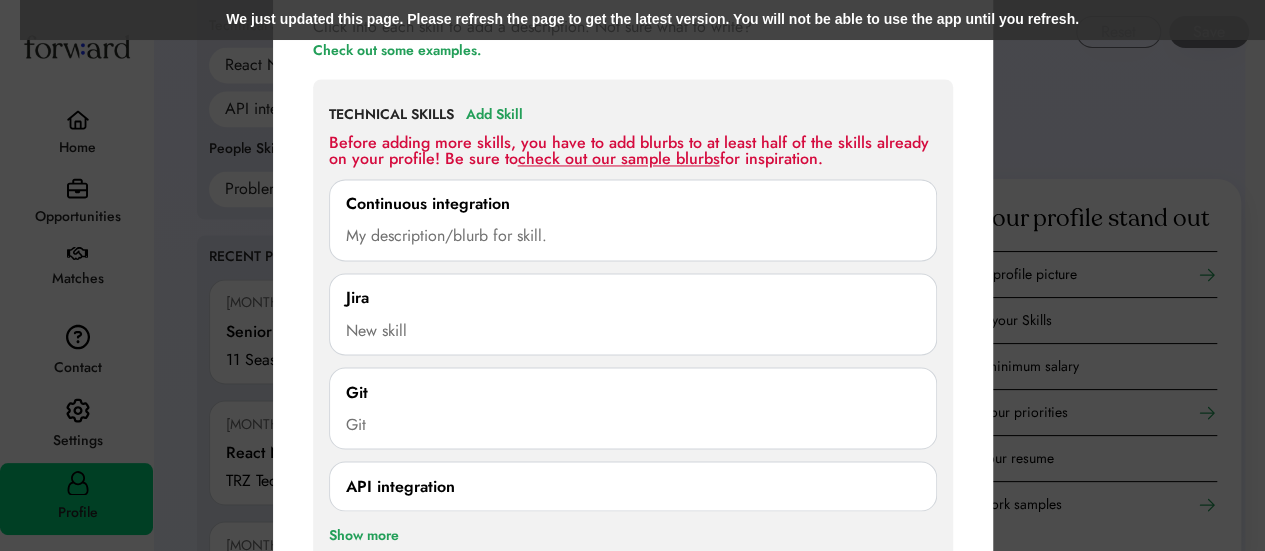 click on "We just updated this page.  Please refresh the page to get the latest version. You will not be able to use the app until you refresh." at bounding box center [652, 20] 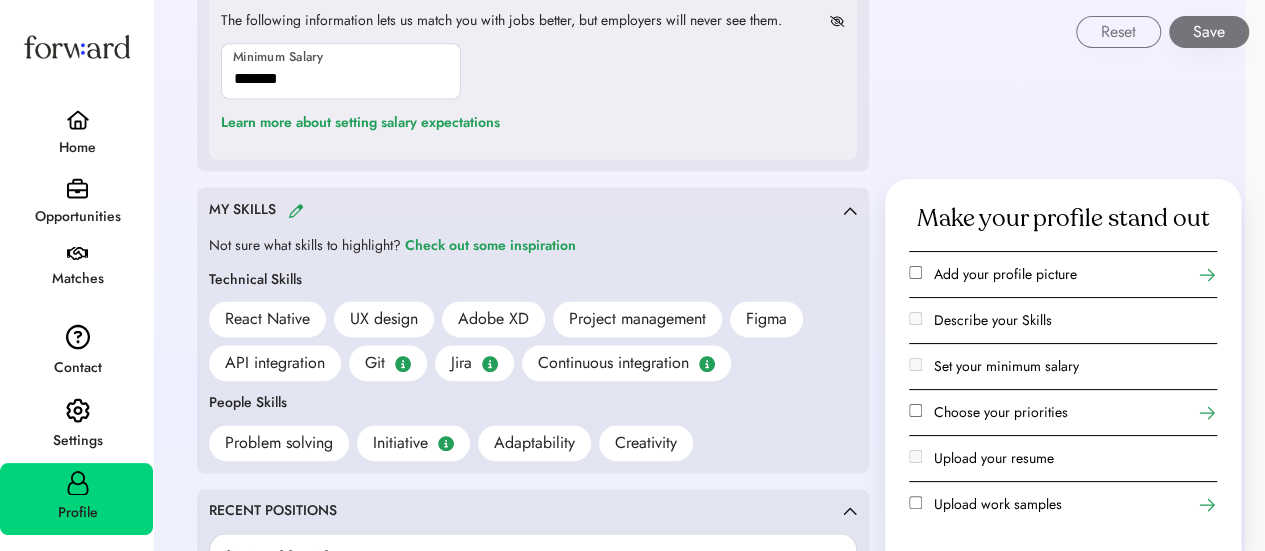 scroll, scrollTop: 1330, scrollLeft: 0, axis: vertical 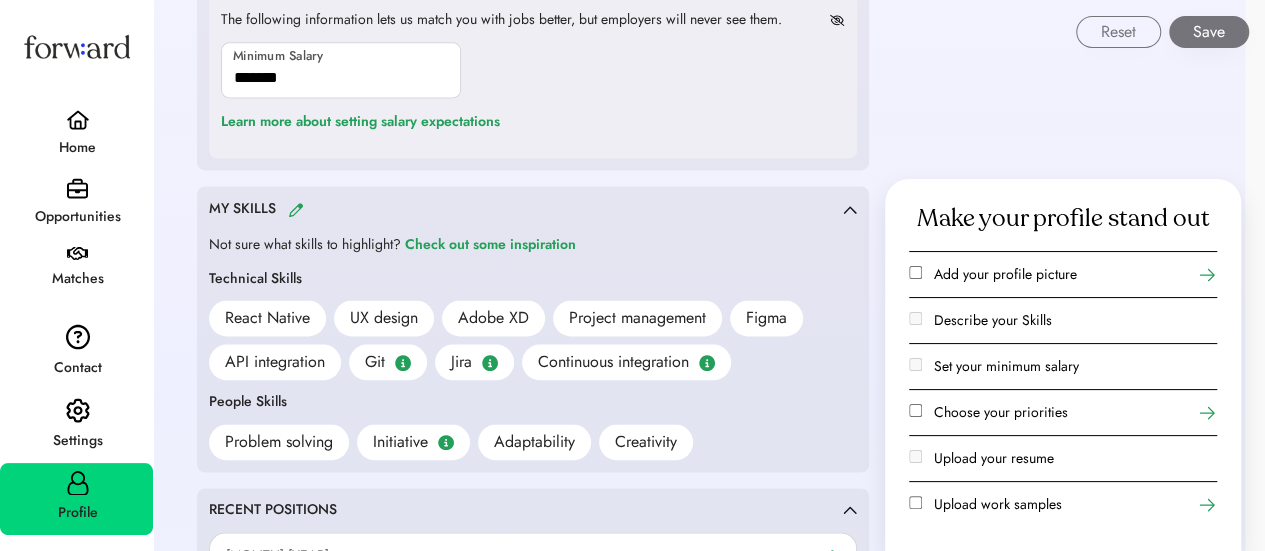 click at bounding box center [296, 209] 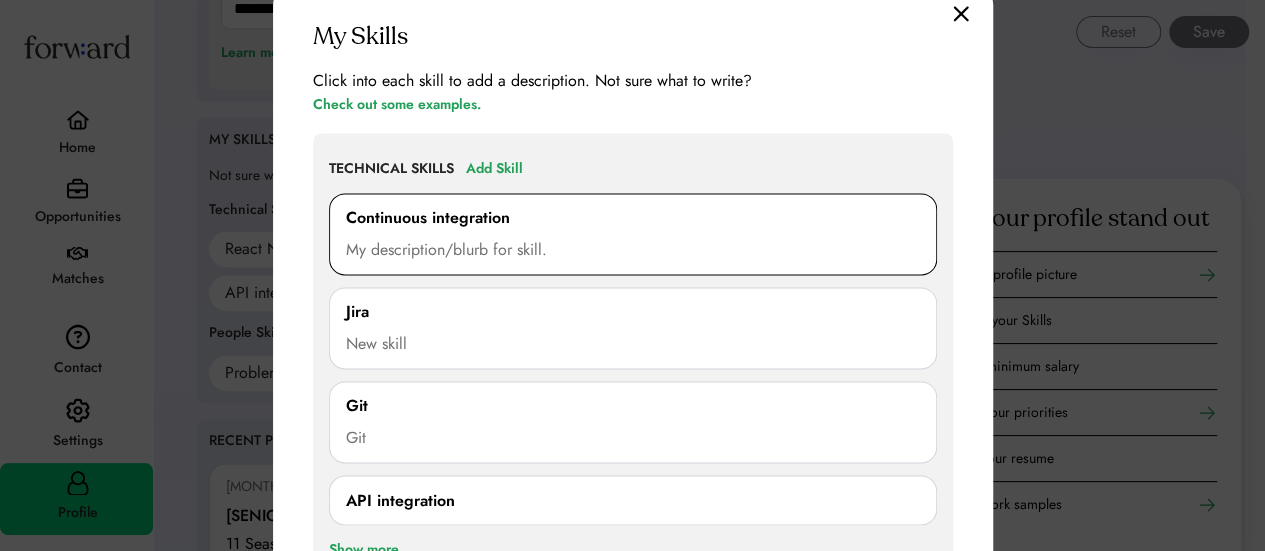 scroll, scrollTop: 1400, scrollLeft: 0, axis: vertical 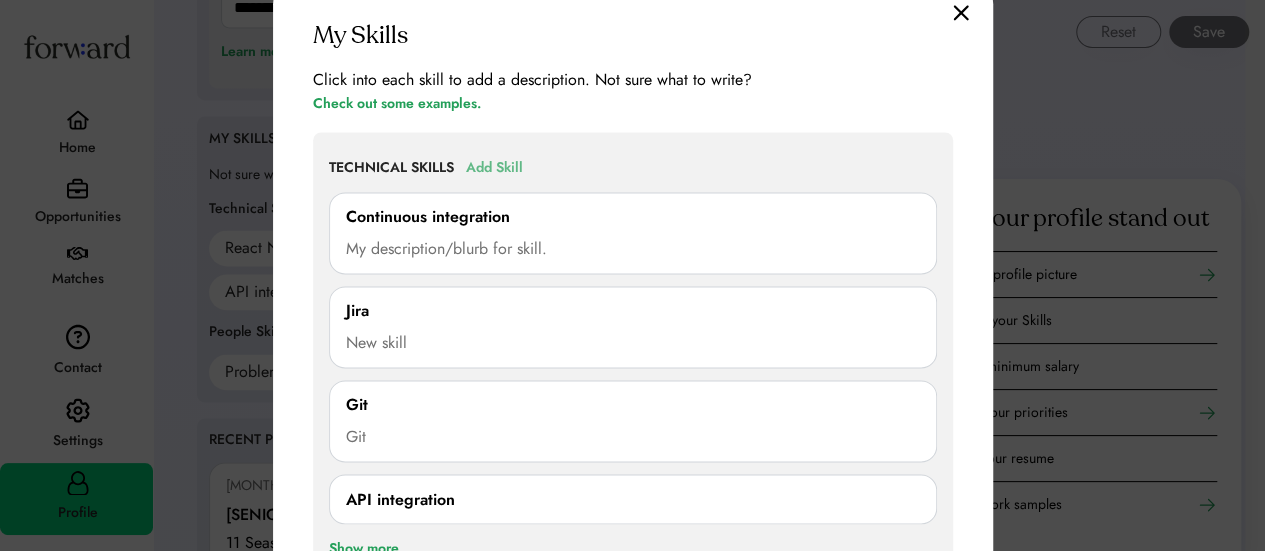 click on "Add Skill" at bounding box center (494, 168) 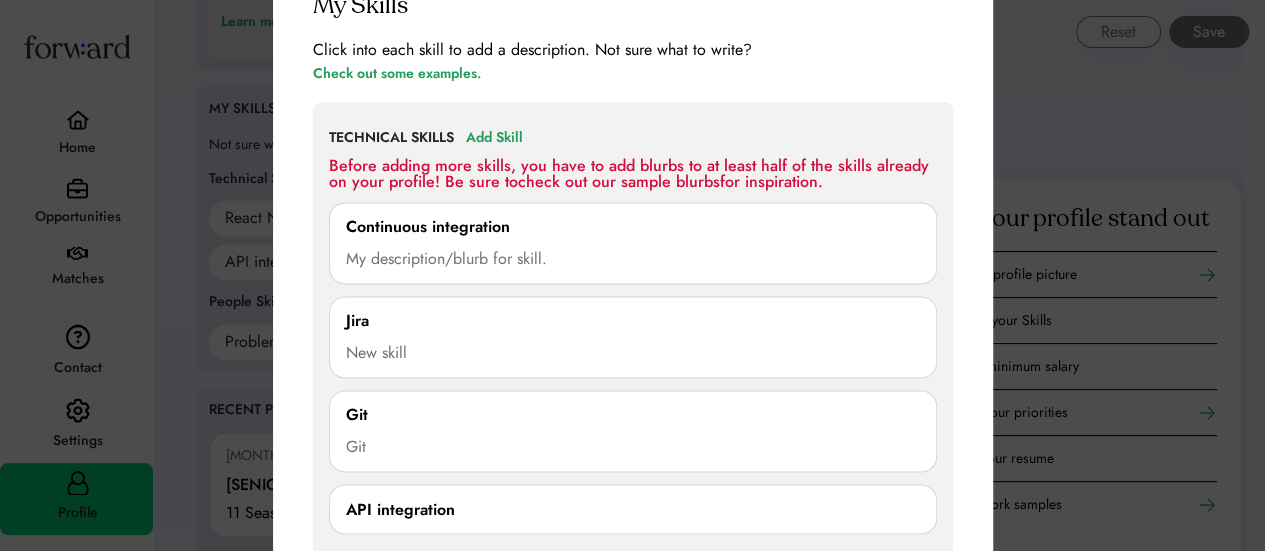 scroll, scrollTop: 1394, scrollLeft: 0, axis: vertical 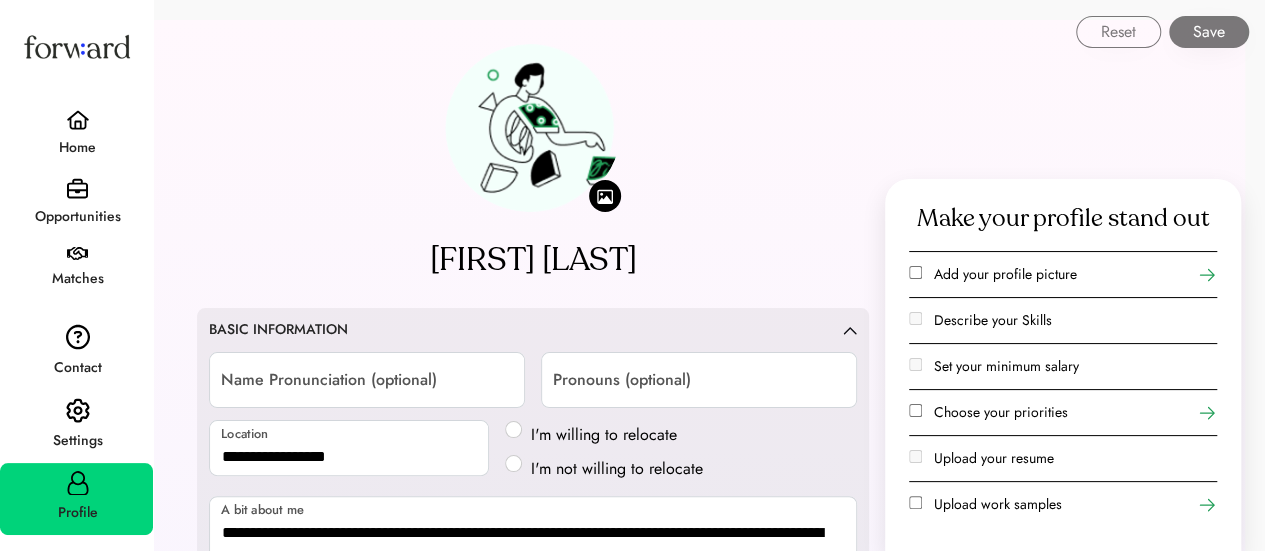 click on "Opportunities" at bounding box center (77, 217) 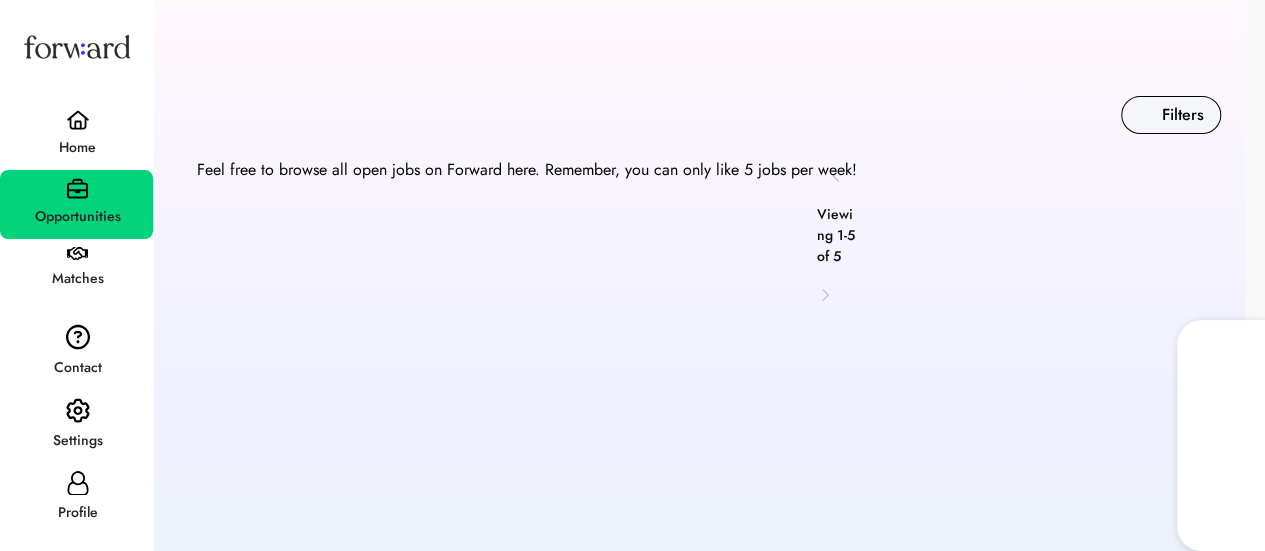 scroll, scrollTop: 20, scrollLeft: 0, axis: vertical 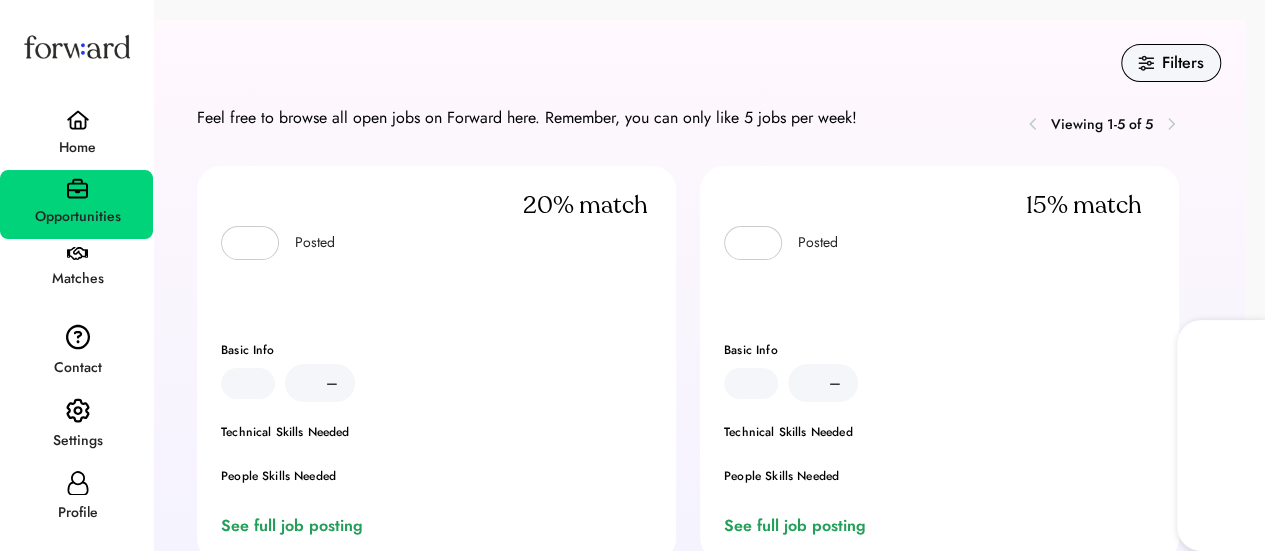 click on "Profile" at bounding box center [77, 513] 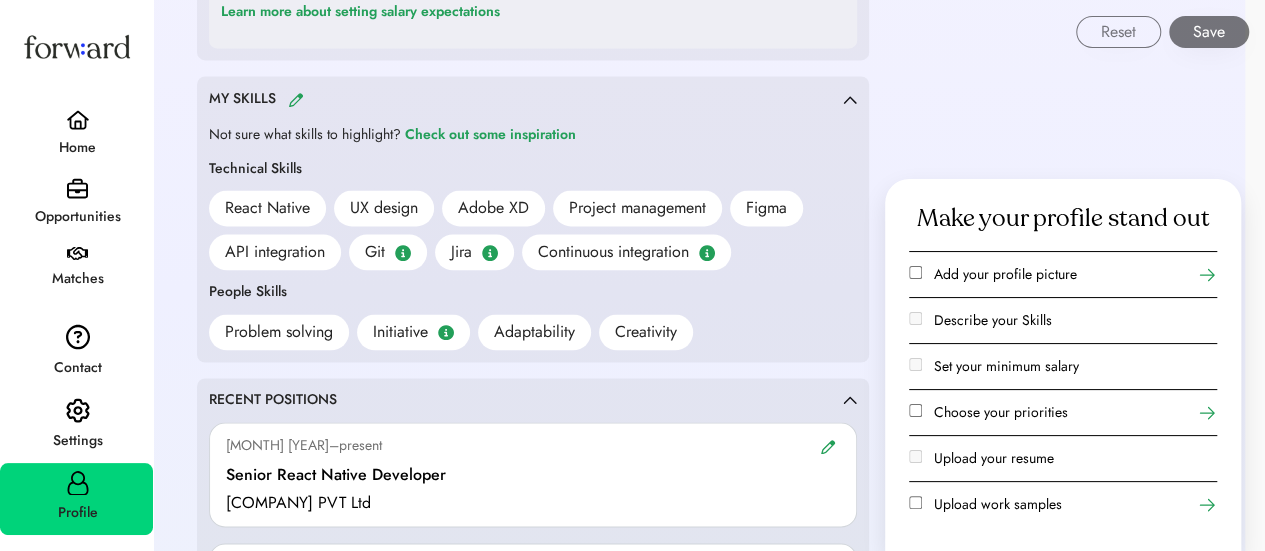 scroll, scrollTop: 1438, scrollLeft: 0, axis: vertical 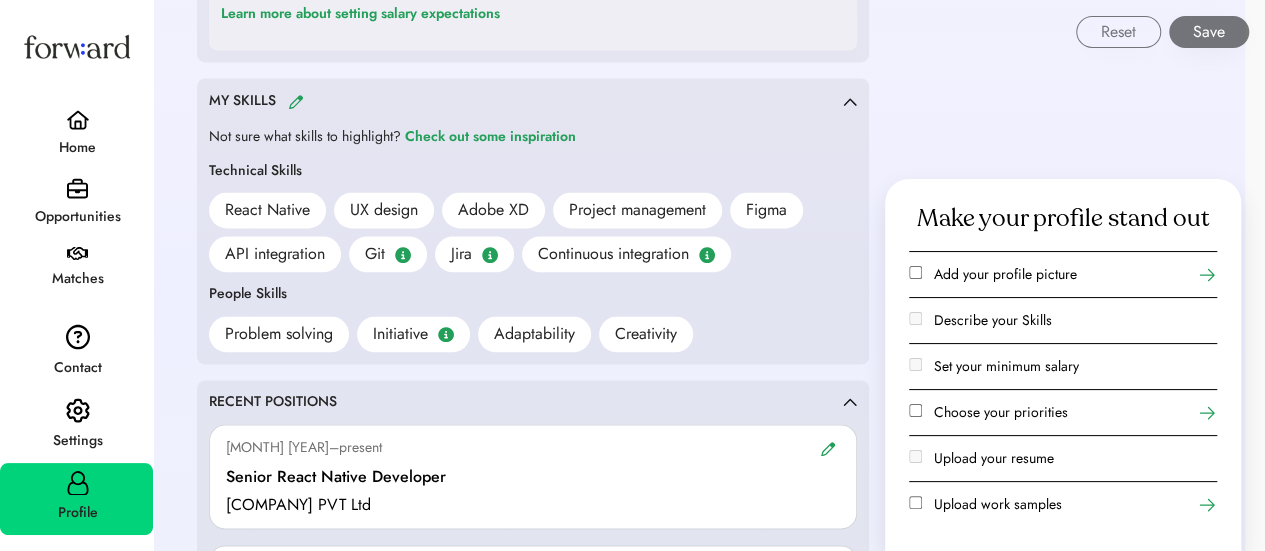 click at bounding box center (296, 101) 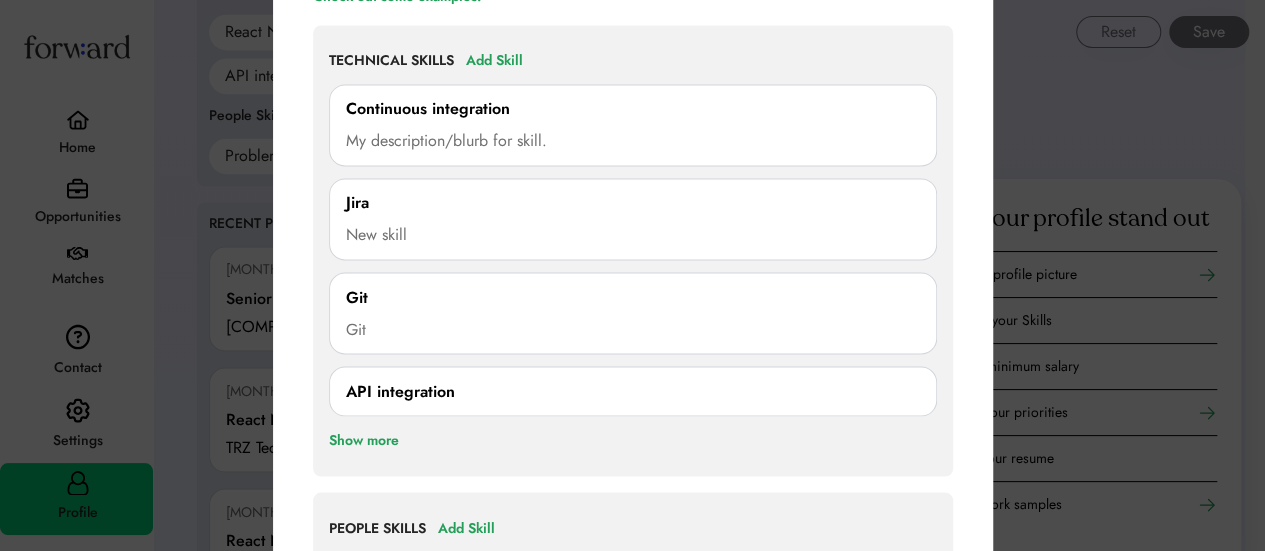 scroll, scrollTop: 1590, scrollLeft: 0, axis: vertical 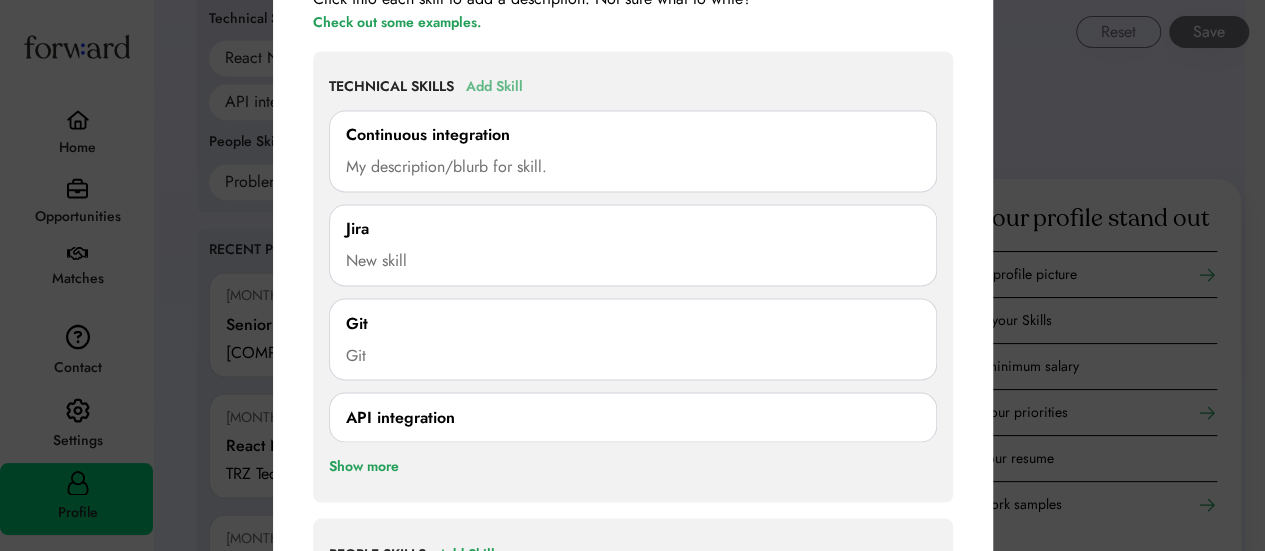 click on "Add Skill" at bounding box center (494, 87) 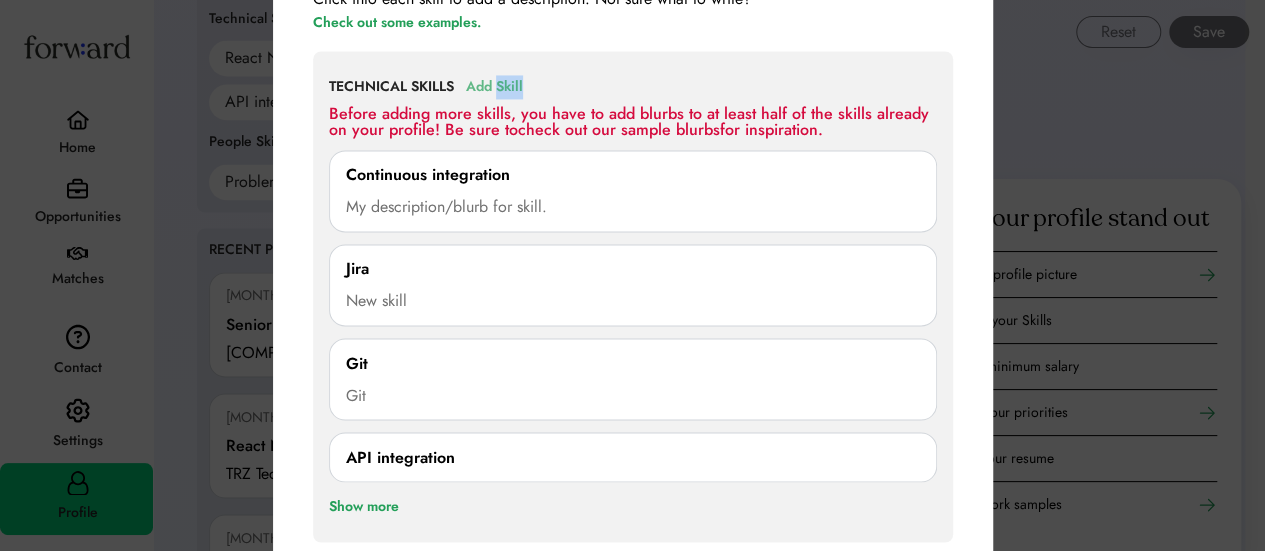 click on "Add Skill" at bounding box center (494, 87) 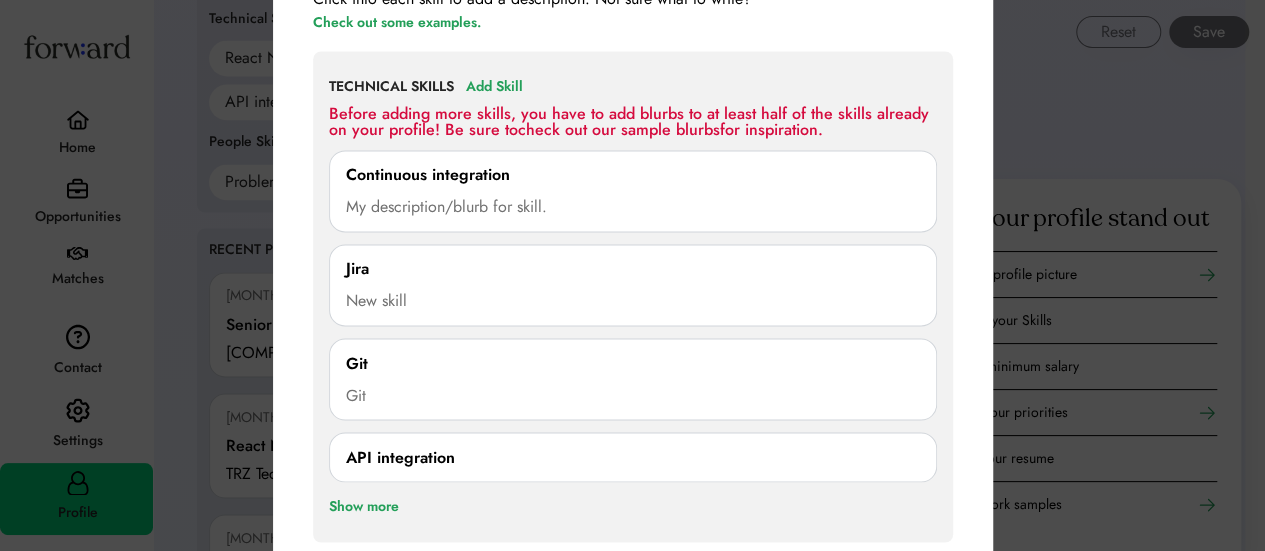 click on "Before adding more skills, you have to add blurbs to at least half of the skills already on your profile! Be sure to  check out our sample blurbs  for inspiration." at bounding box center [633, 122] 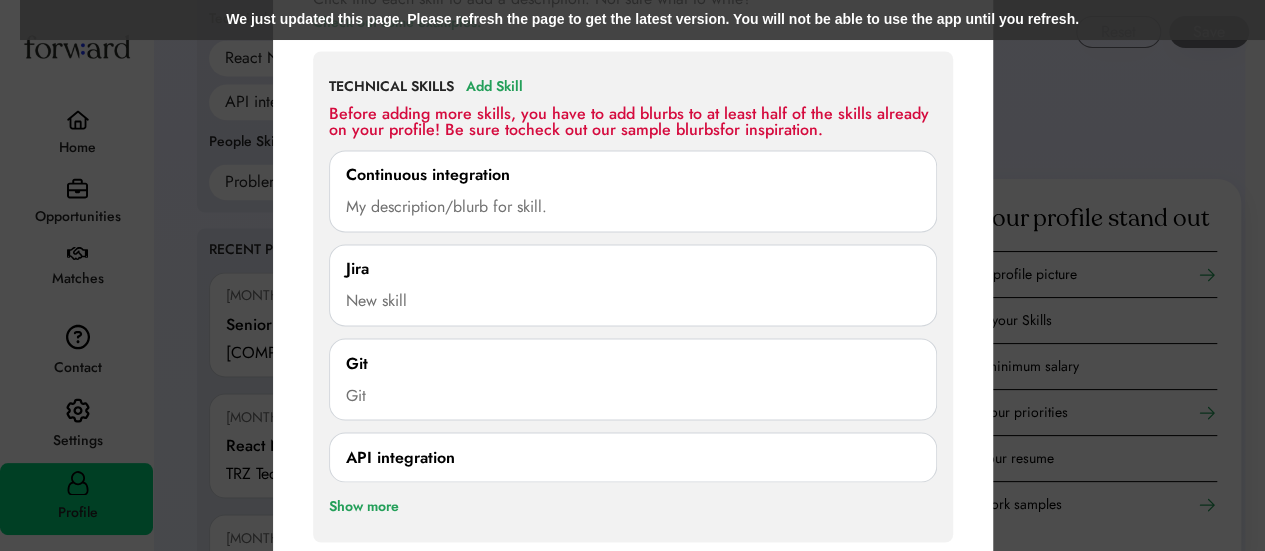 click on "We just updated this page.  Please refresh the page to get the latest version. You will not be able to use the app until you refresh." at bounding box center [652, 20] 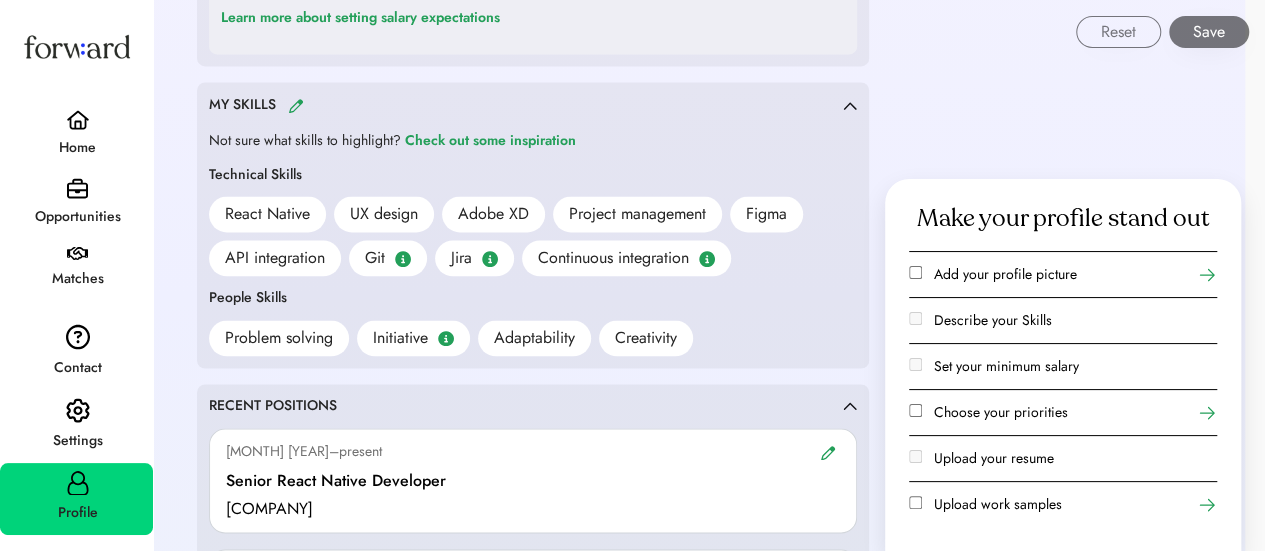 scroll, scrollTop: 1424, scrollLeft: 0, axis: vertical 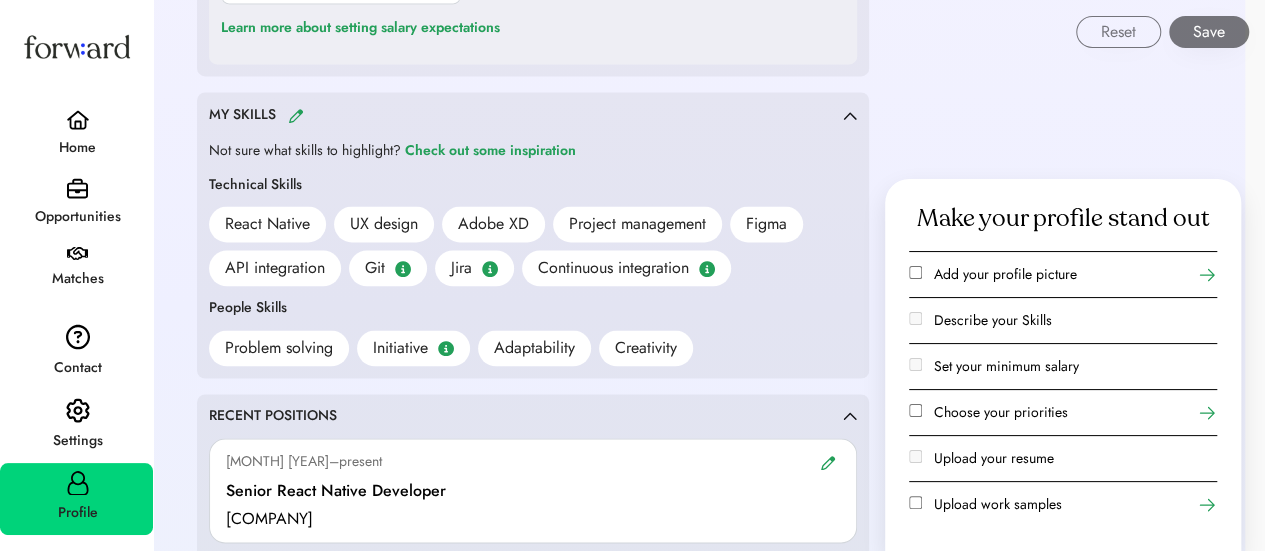 click at bounding box center [296, 115] 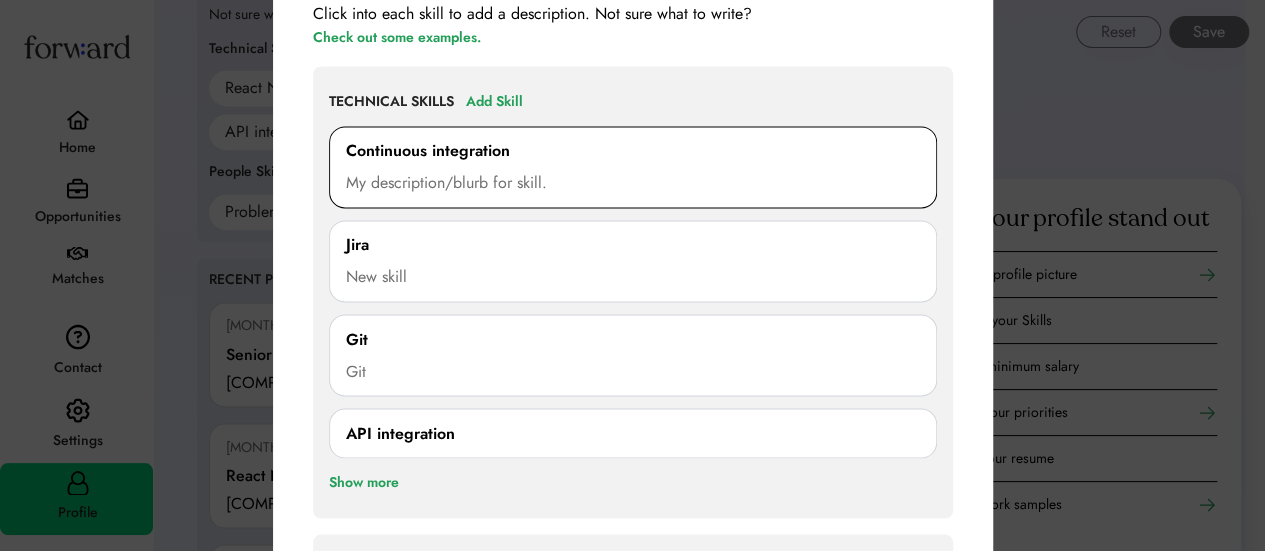 scroll, scrollTop: 1564, scrollLeft: 0, axis: vertical 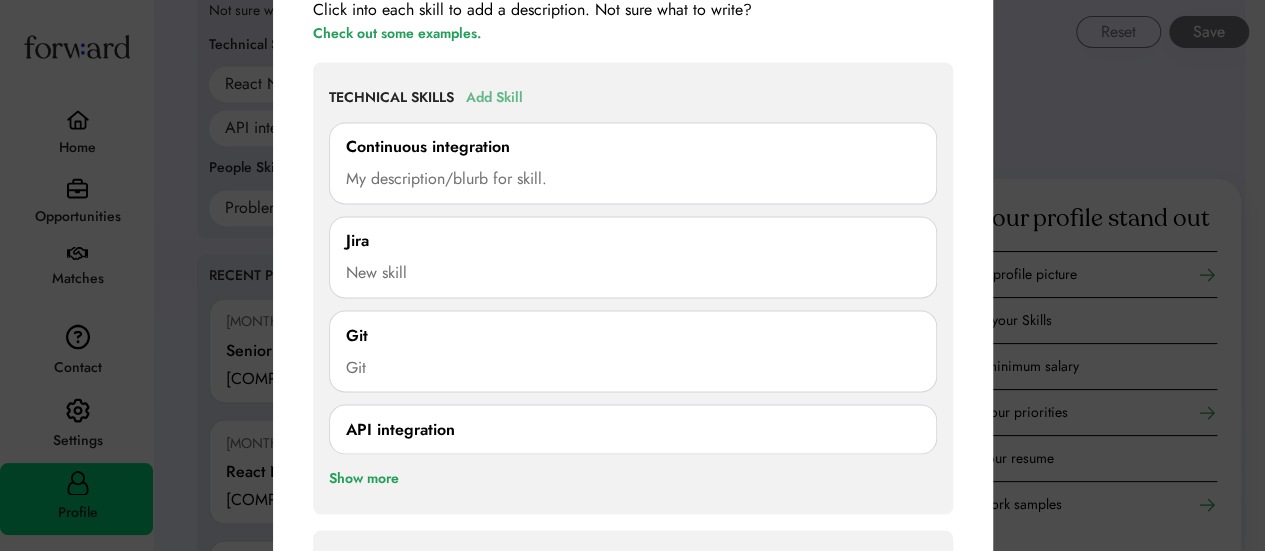 click on "Add Skill" at bounding box center [494, 98] 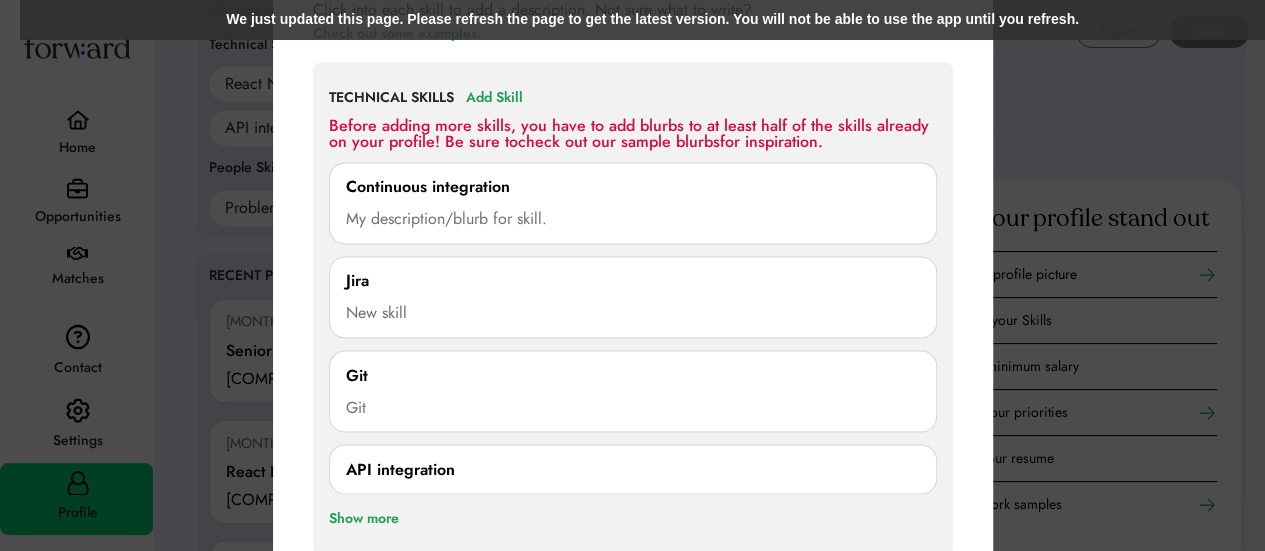 click on "We just updated this page.  Please refresh the page to get the latest version. You will not be able to use the app until you refresh." at bounding box center (652, 20) 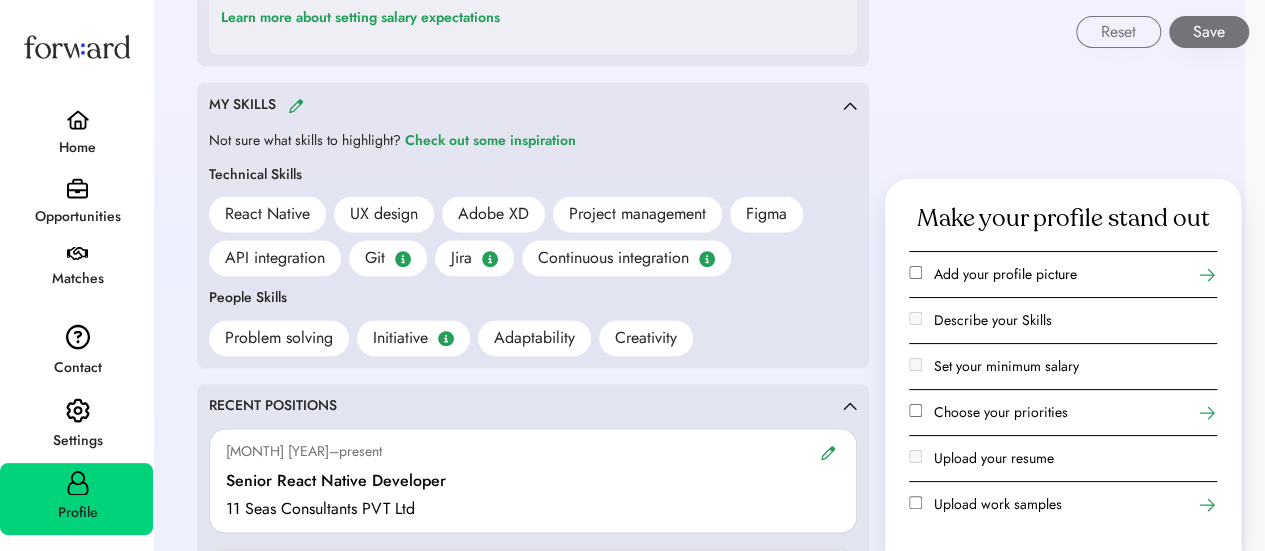 scroll, scrollTop: 1433, scrollLeft: 0, axis: vertical 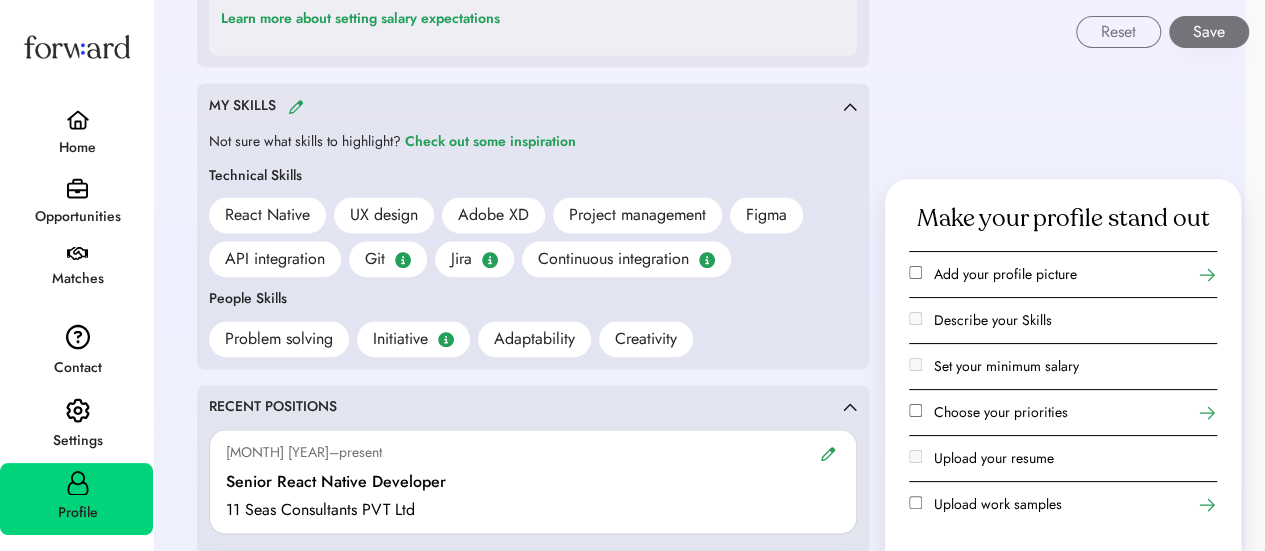 click at bounding box center (296, 106) 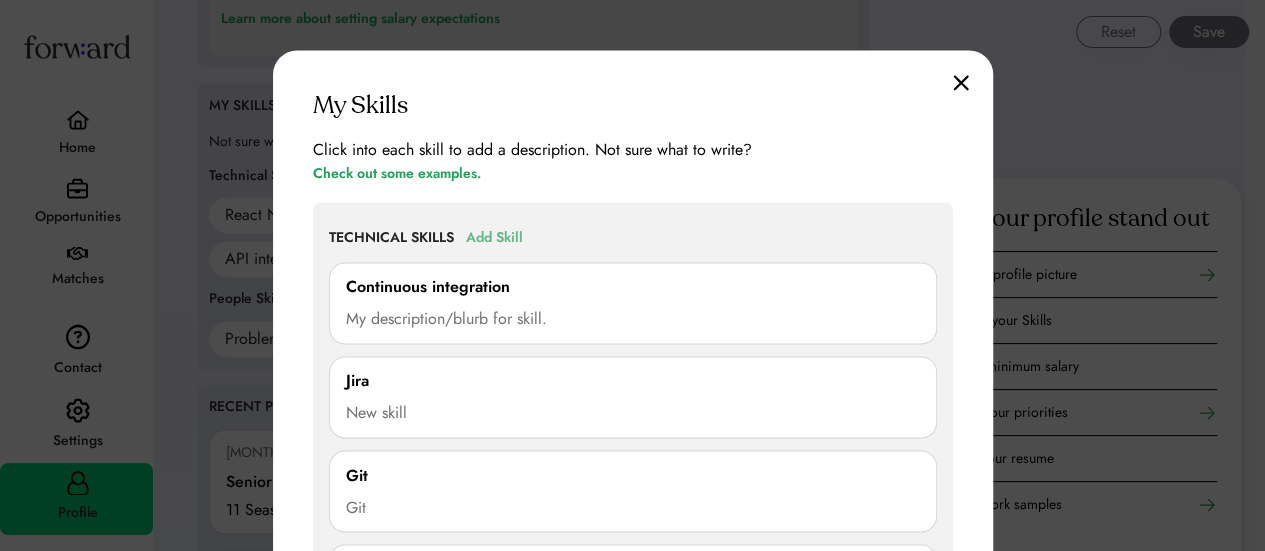 click on "Add Skill" at bounding box center [494, 238] 